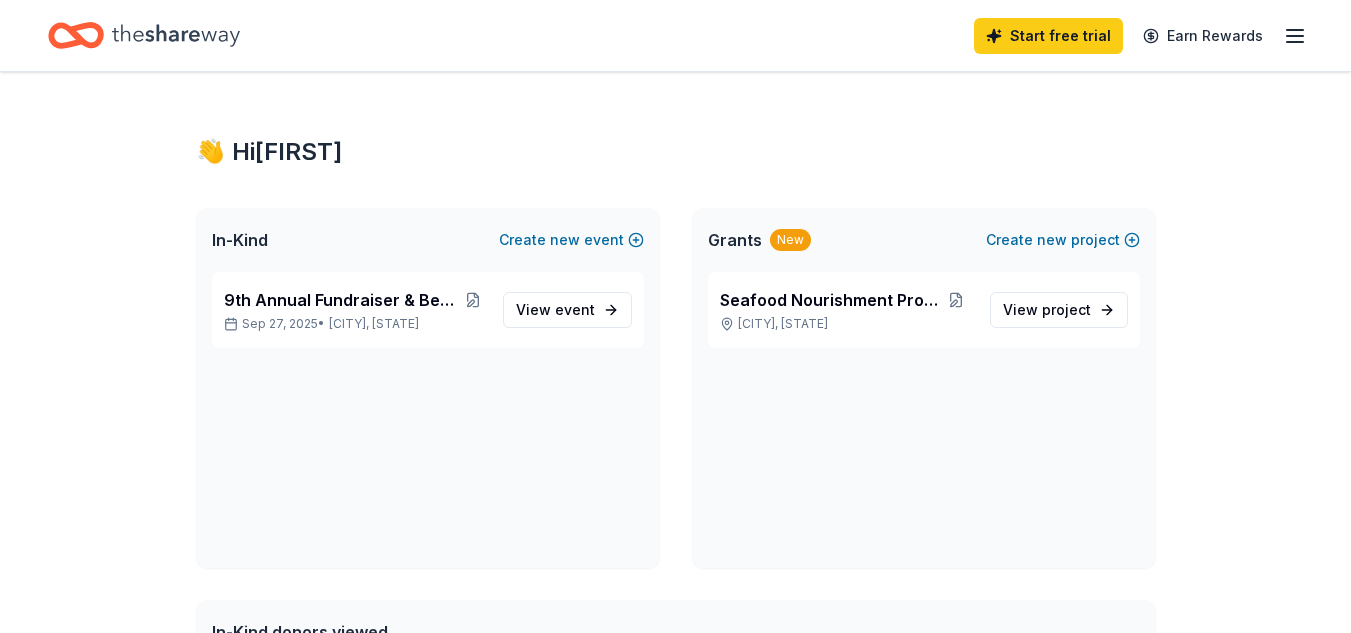 scroll, scrollTop: 0, scrollLeft: 0, axis: both 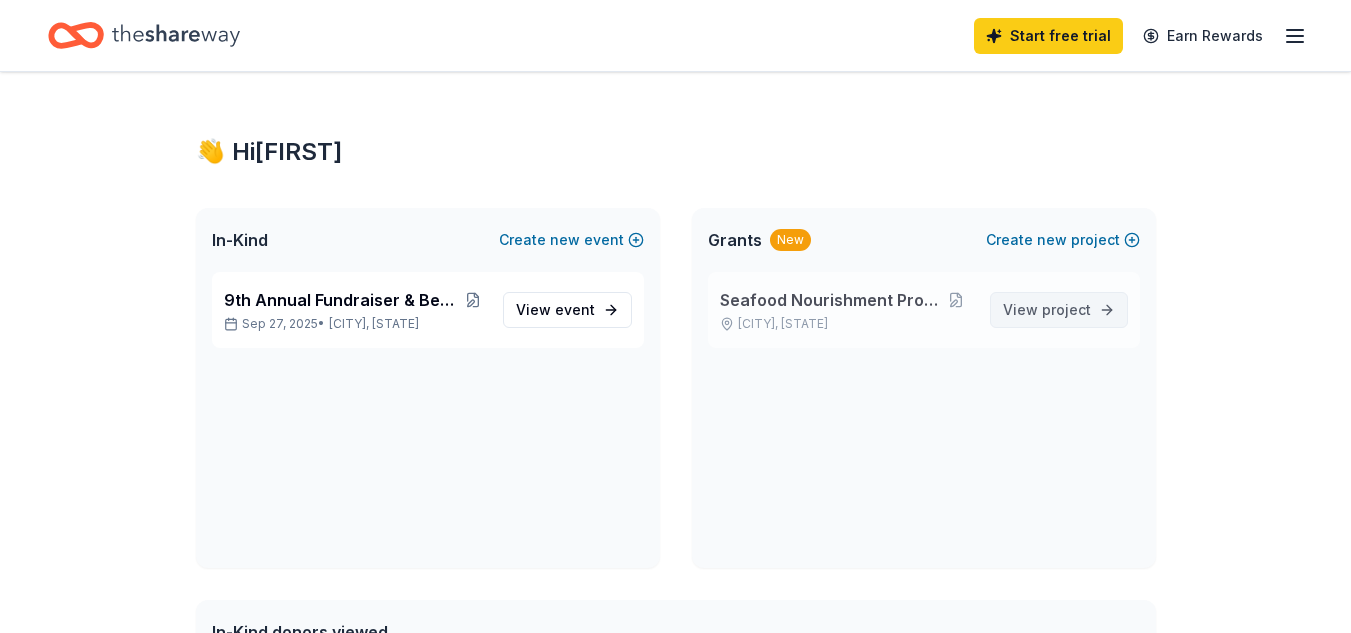 click on "project" at bounding box center (1066, 309) 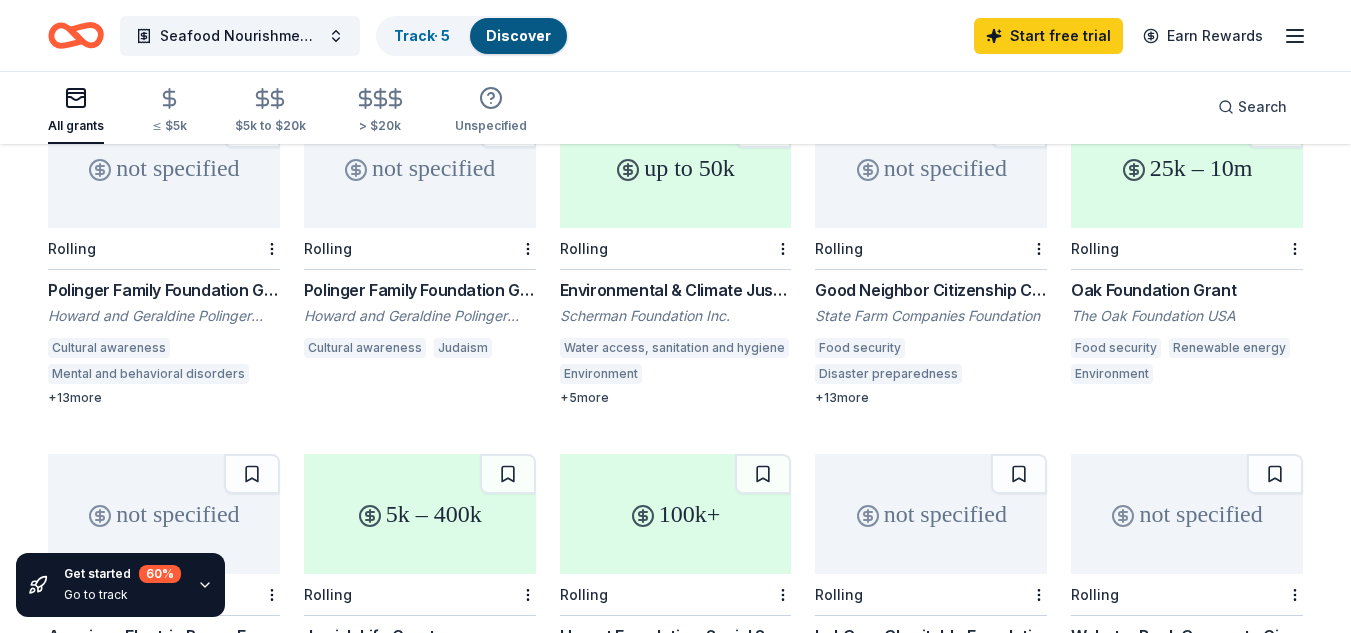 scroll, scrollTop: 0, scrollLeft: 0, axis: both 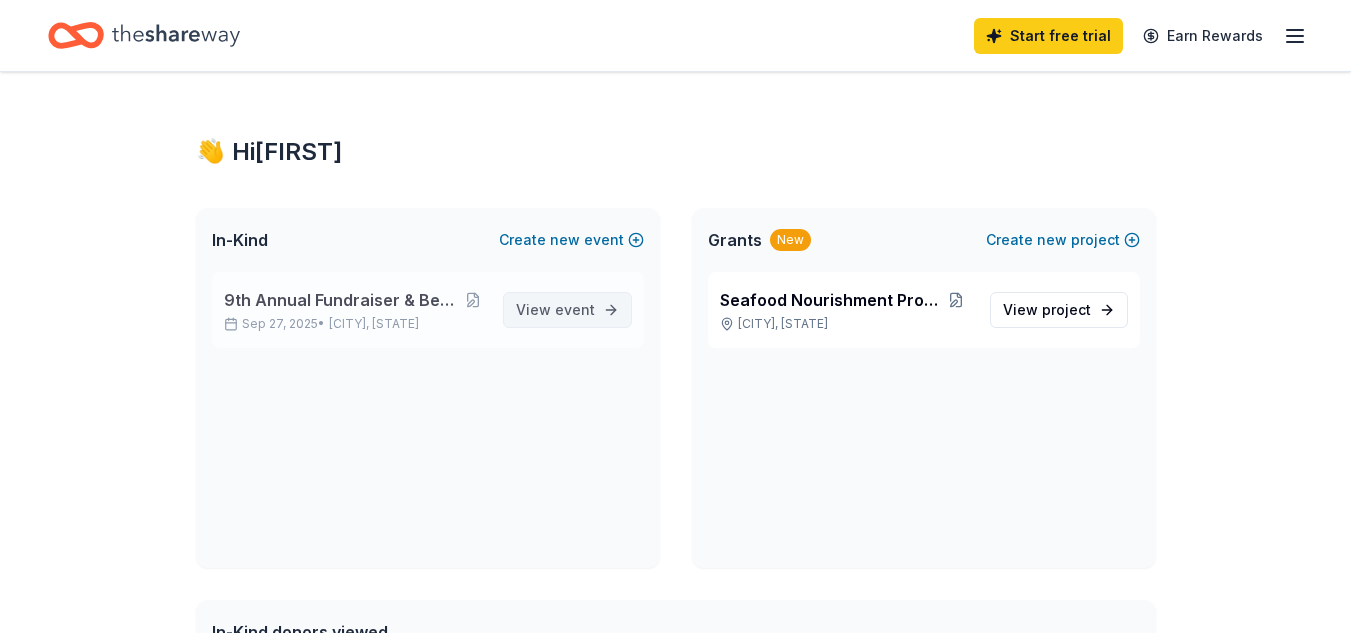 click on "event" at bounding box center (575, 309) 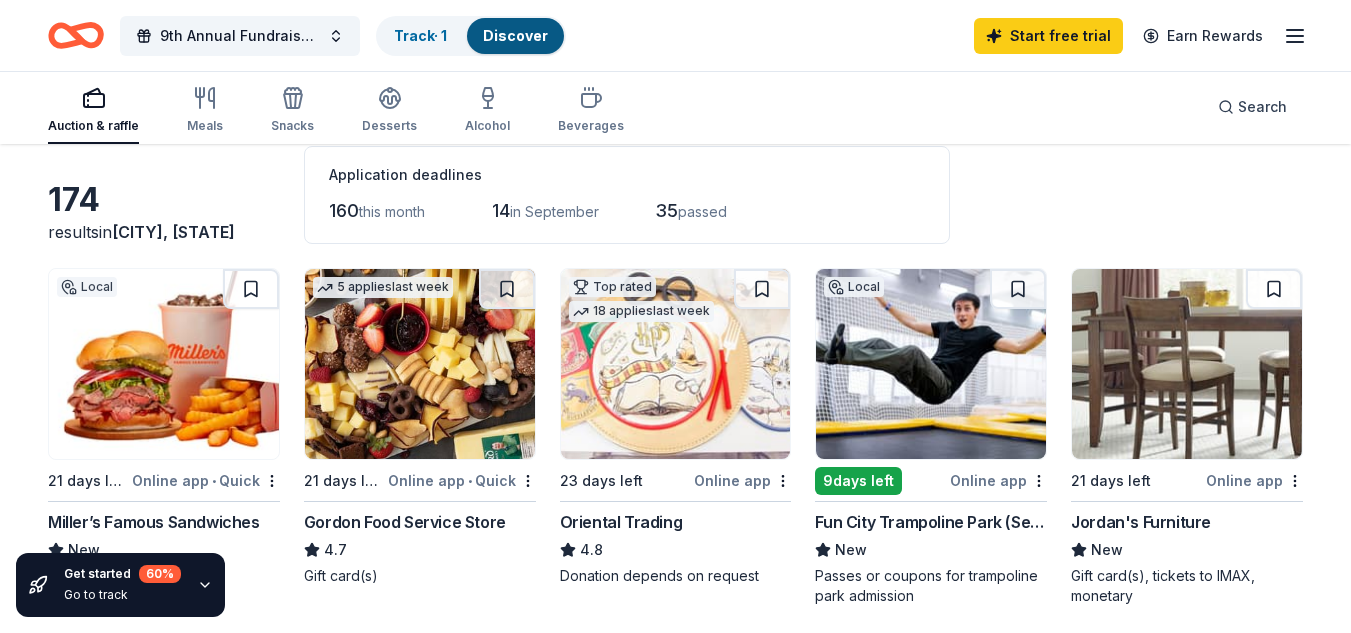 scroll, scrollTop: 0, scrollLeft: 0, axis: both 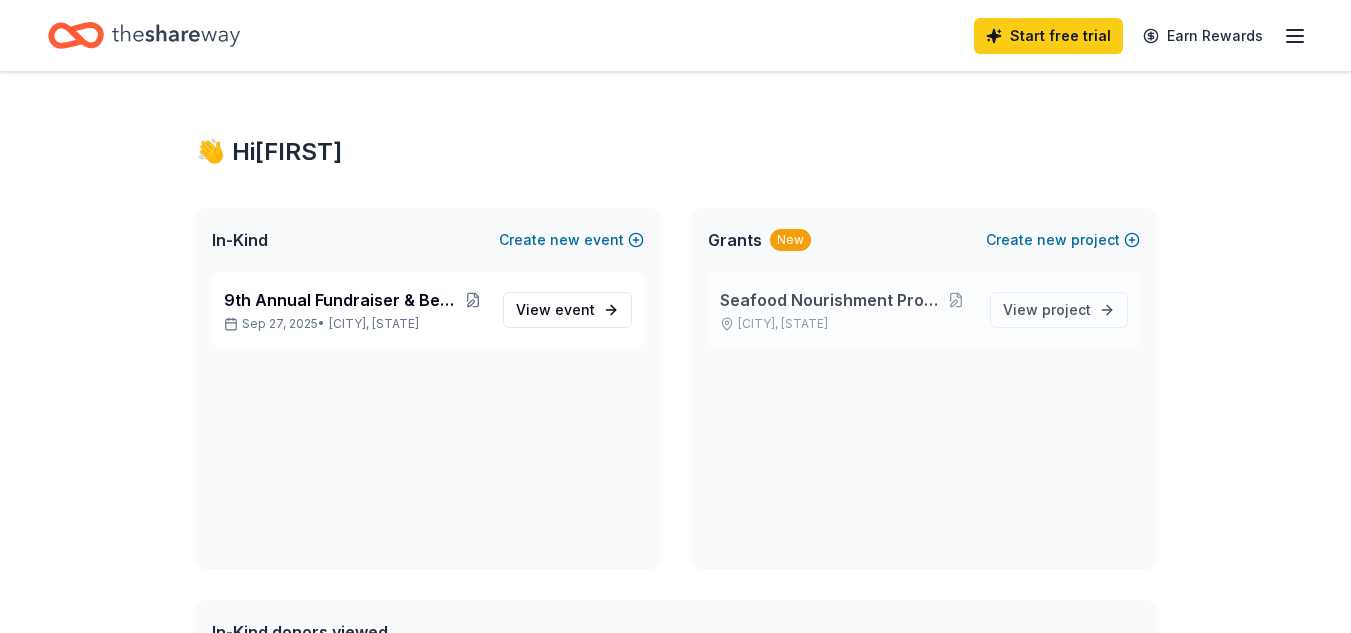 click on "Seafood Nourishment Program" at bounding box center [829, 300] 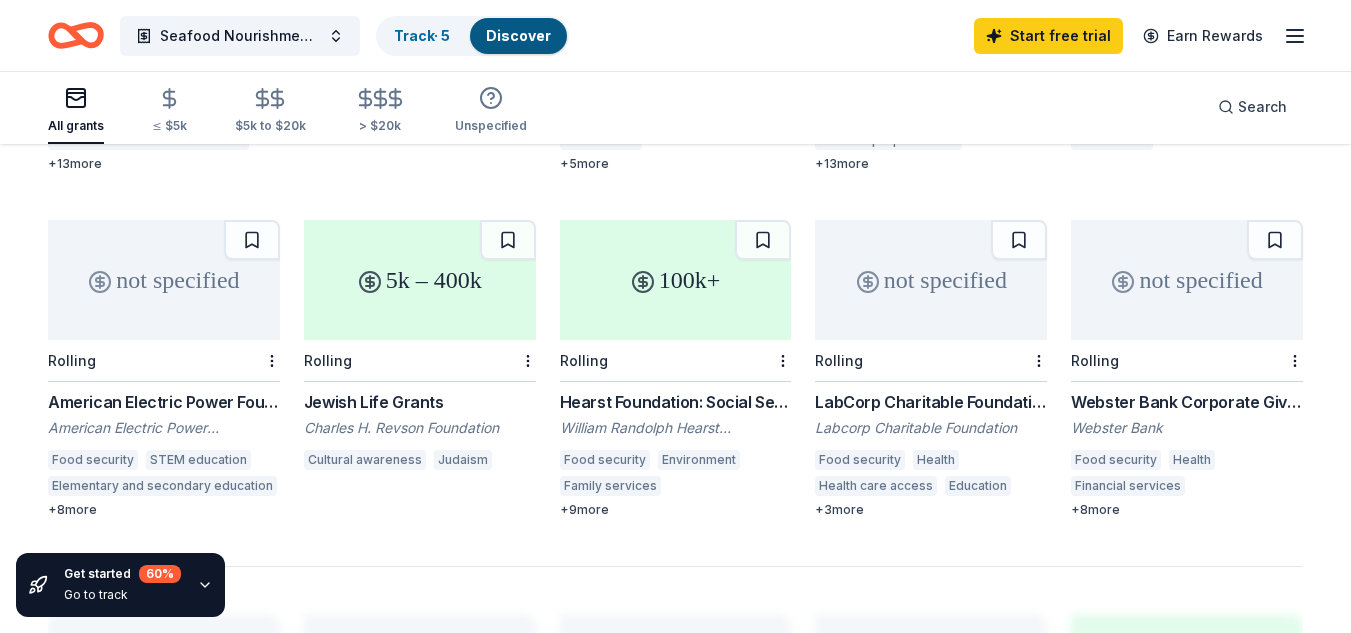 scroll, scrollTop: 1200, scrollLeft: 0, axis: vertical 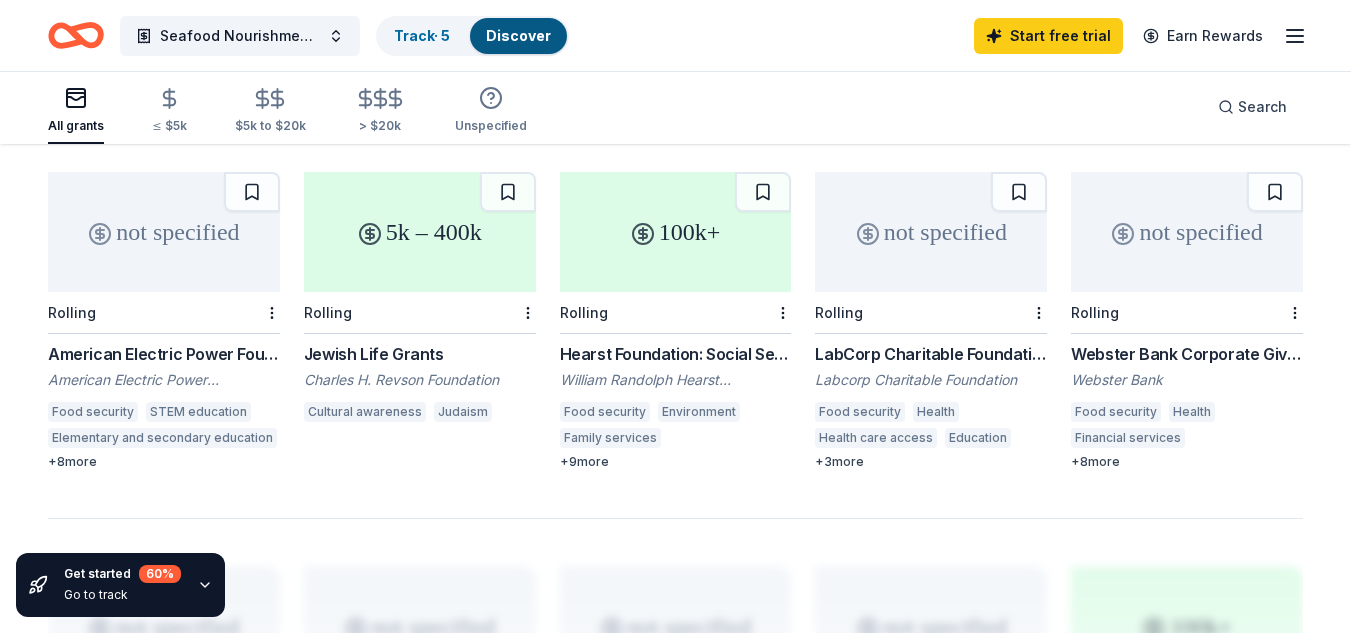 click on "Hearst Foundation: Social Service Grant" at bounding box center [676, 354] 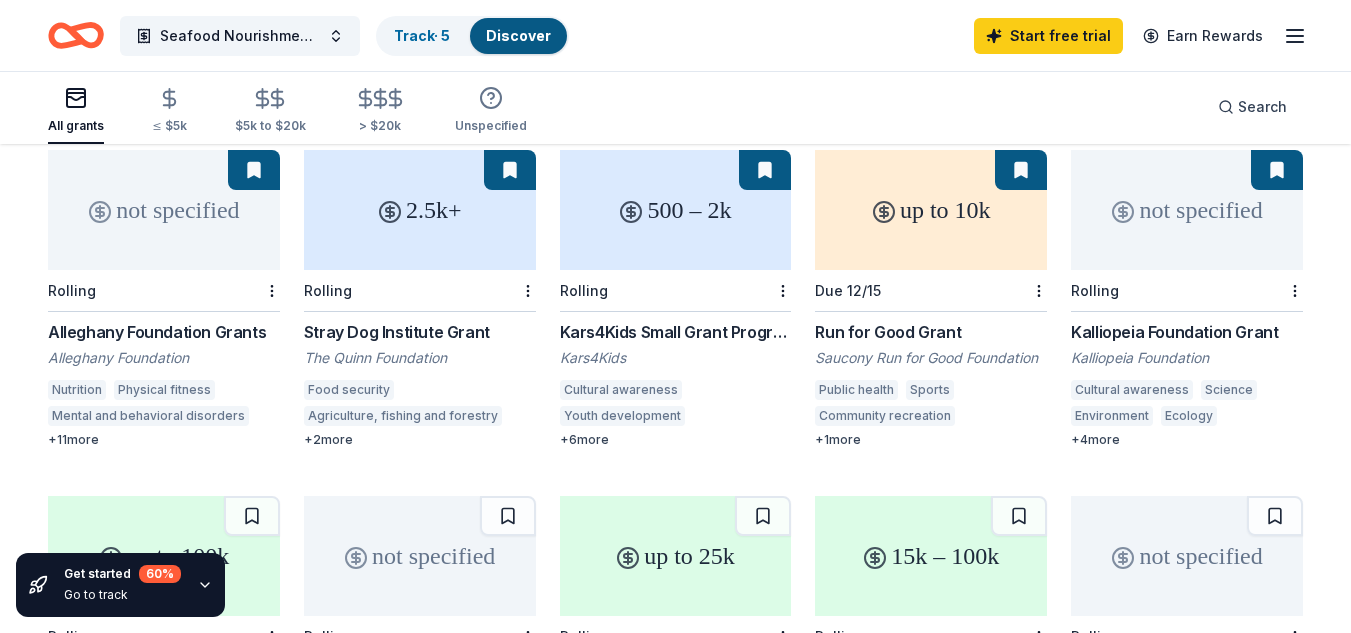 scroll, scrollTop: 200, scrollLeft: 0, axis: vertical 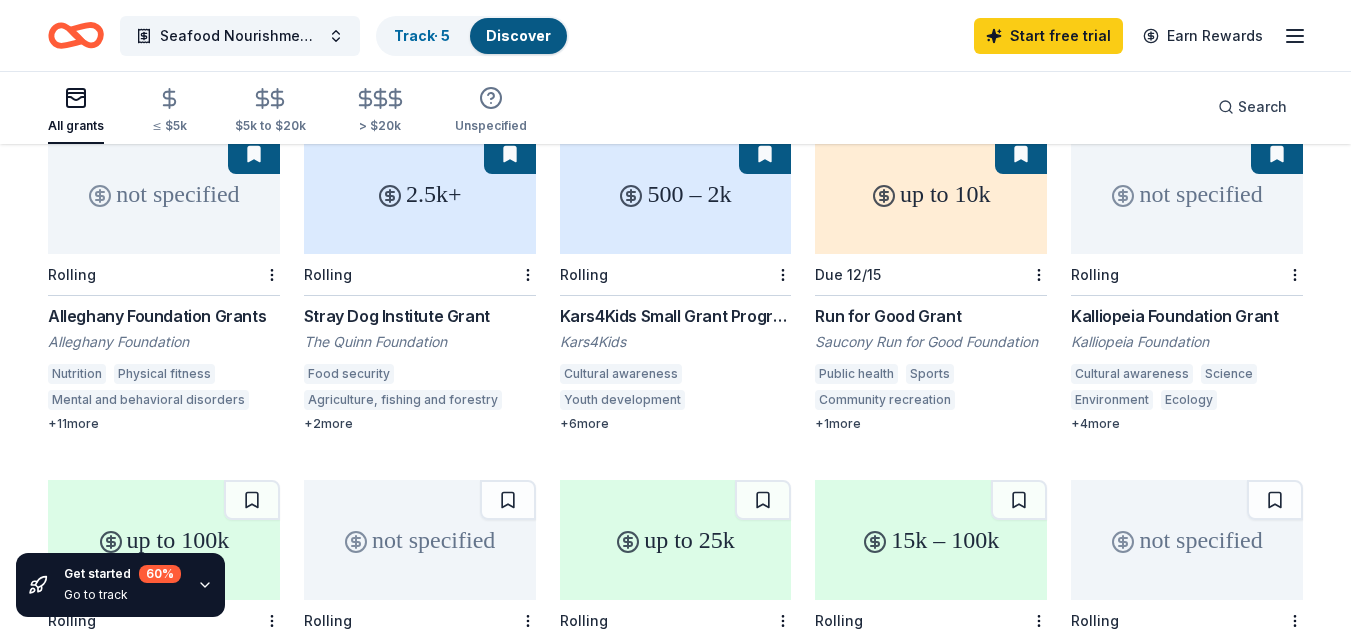 click on "Stray Dog Institute Grant" at bounding box center [420, 316] 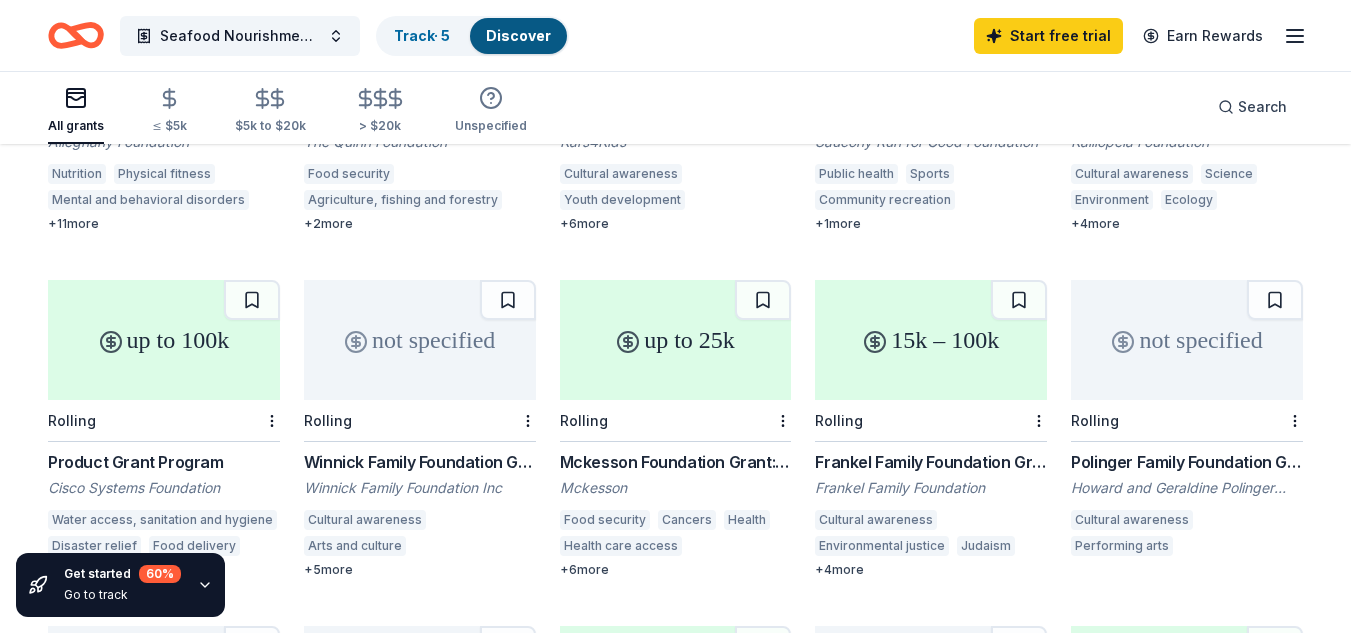 scroll, scrollTop: 500, scrollLeft: 0, axis: vertical 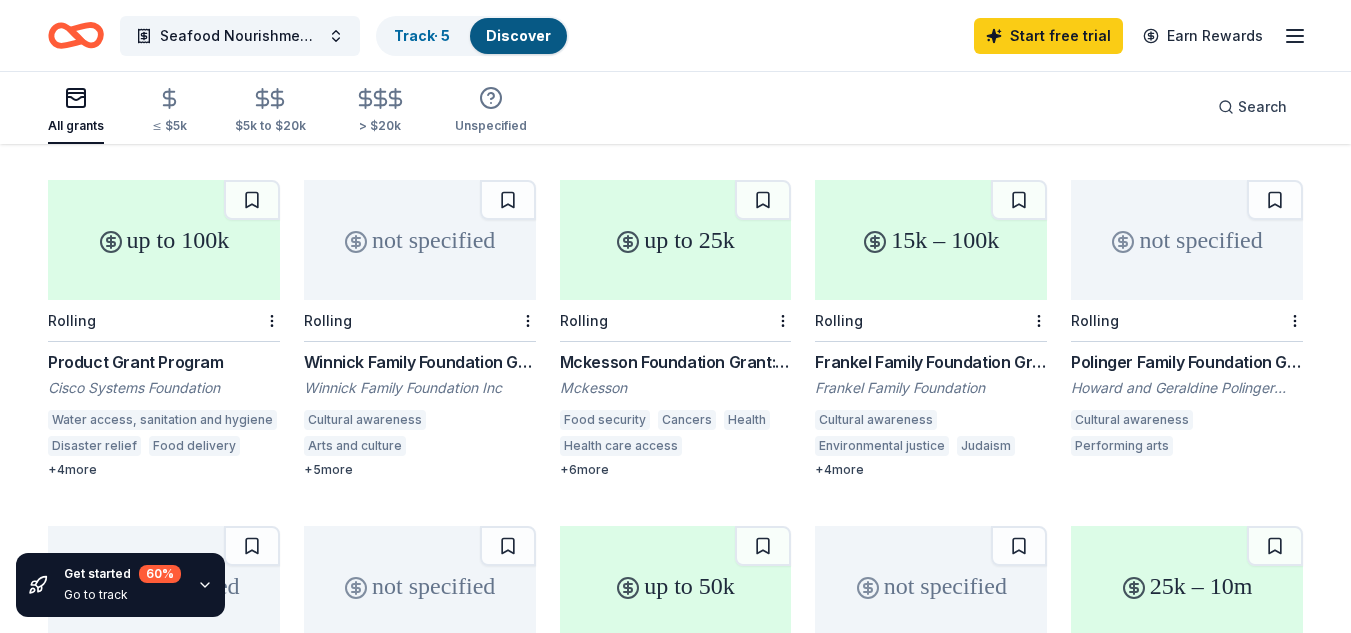 click on "Mckesson Foundation Grant: below $25,000" at bounding box center [676, 362] 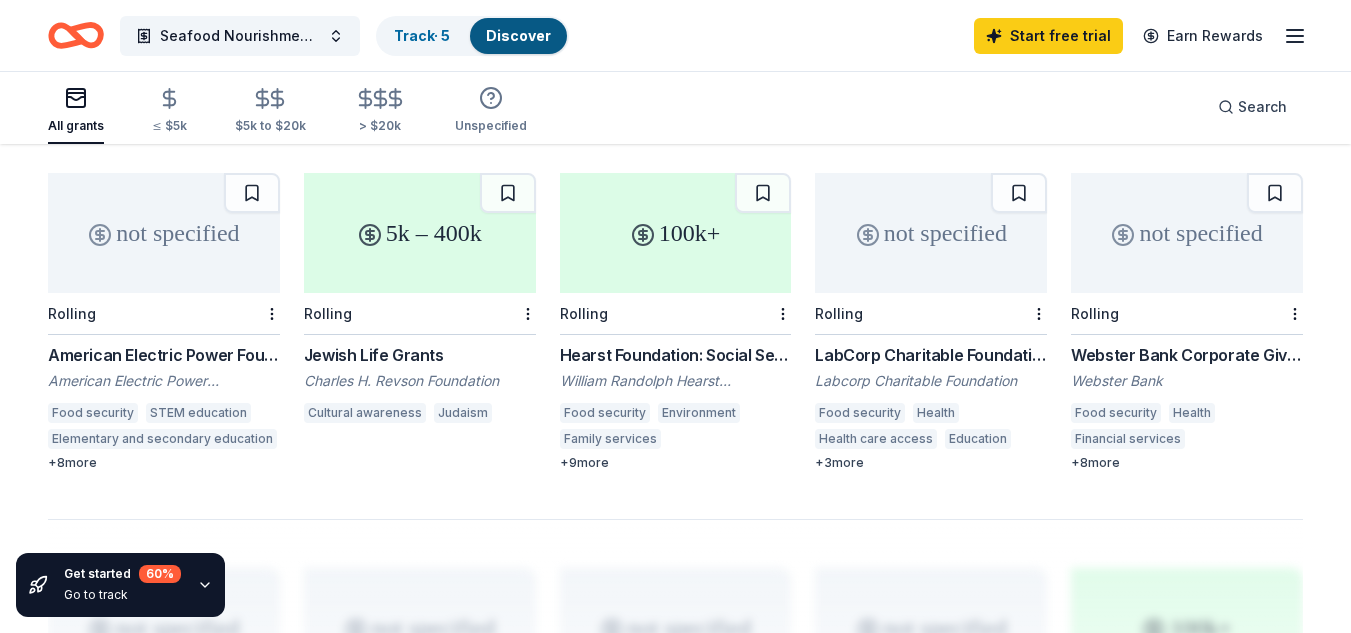 scroll, scrollTop: 1200, scrollLeft: 0, axis: vertical 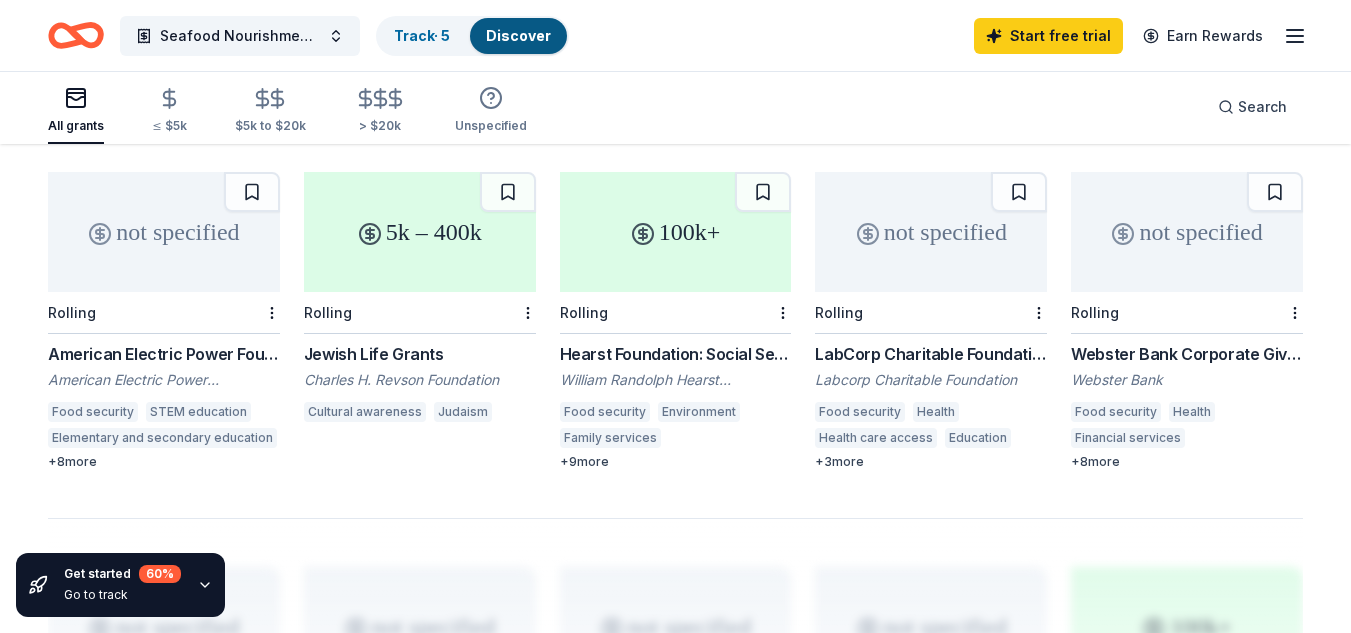 click on "Food security" at bounding box center [605, 412] 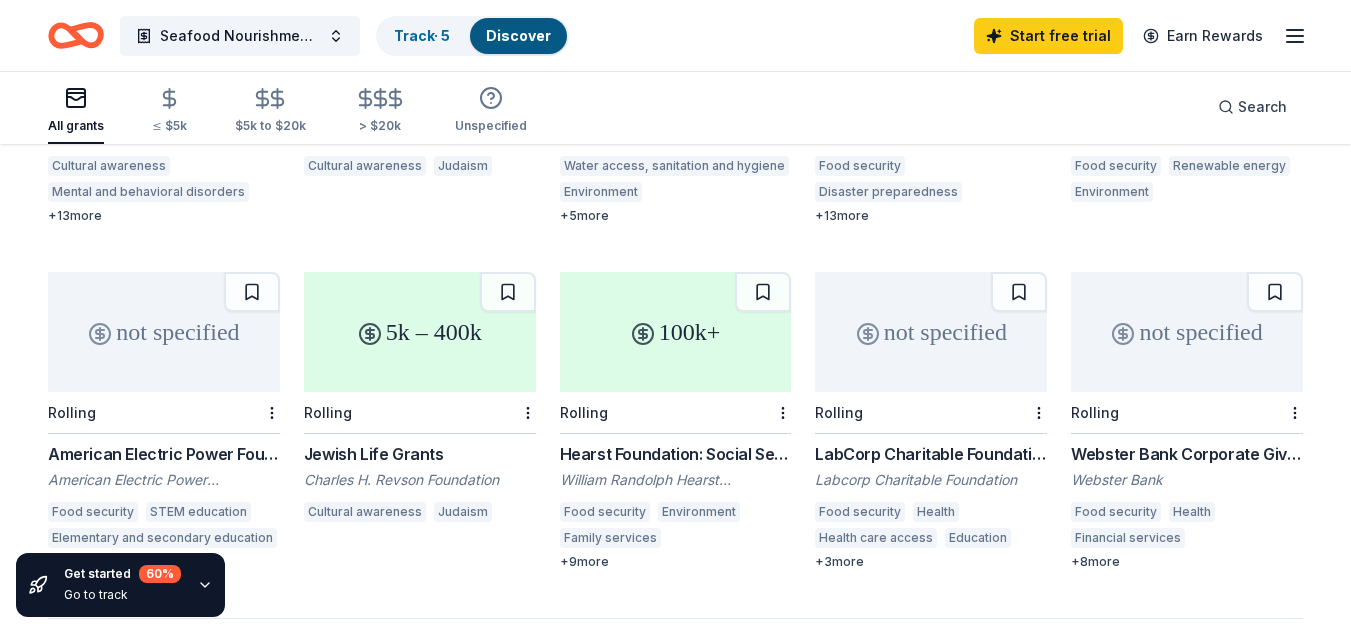 scroll, scrollTop: 1200, scrollLeft: 0, axis: vertical 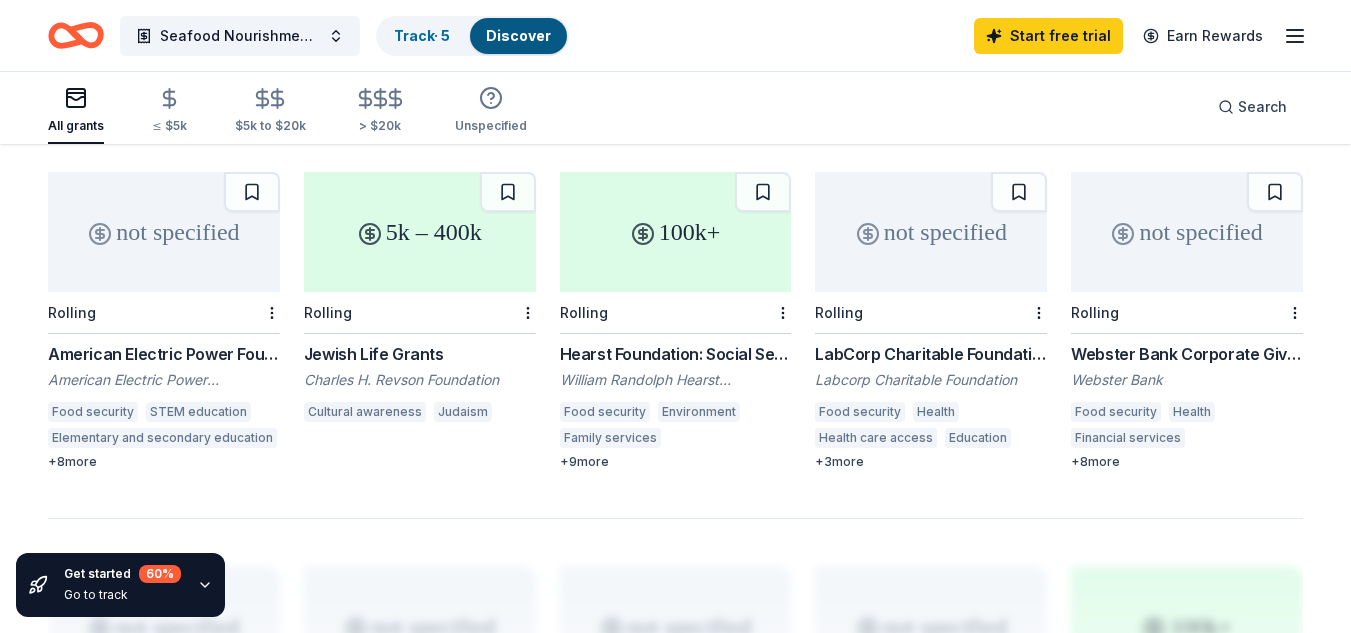 click on "Webster Bank Corporate Giving" at bounding box center (1187, 354) 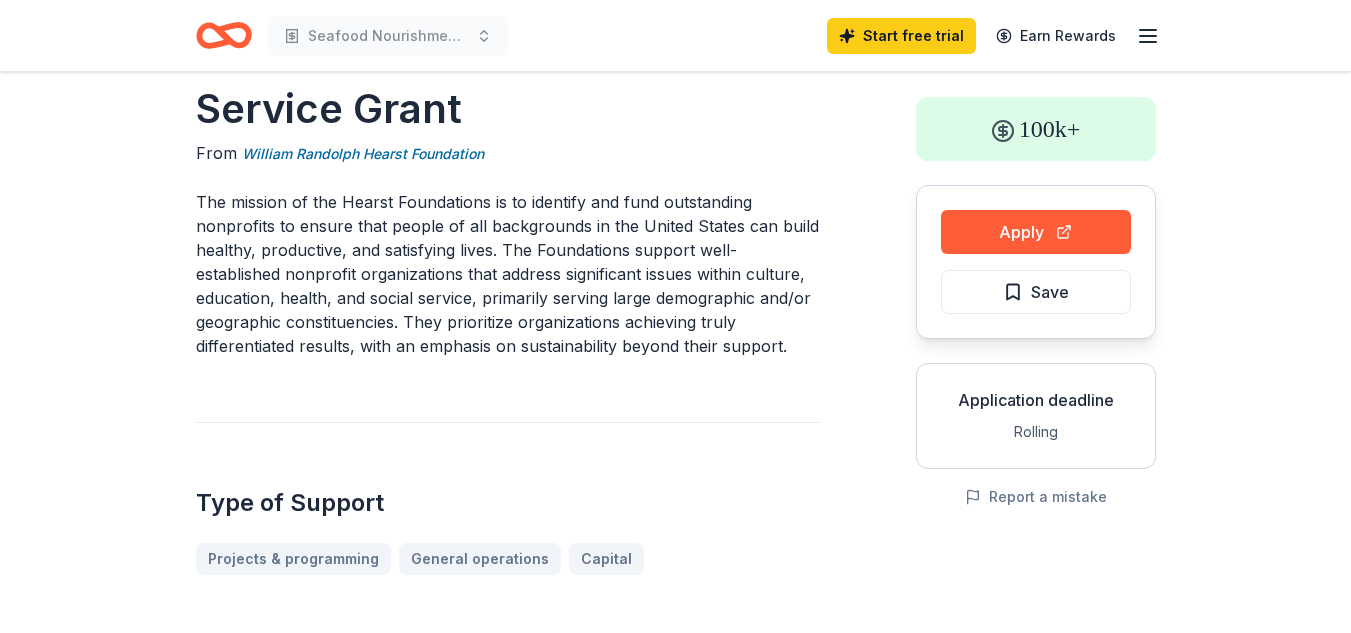 scroll, scrollTop: 0, scrollLeft: 0, axis: both 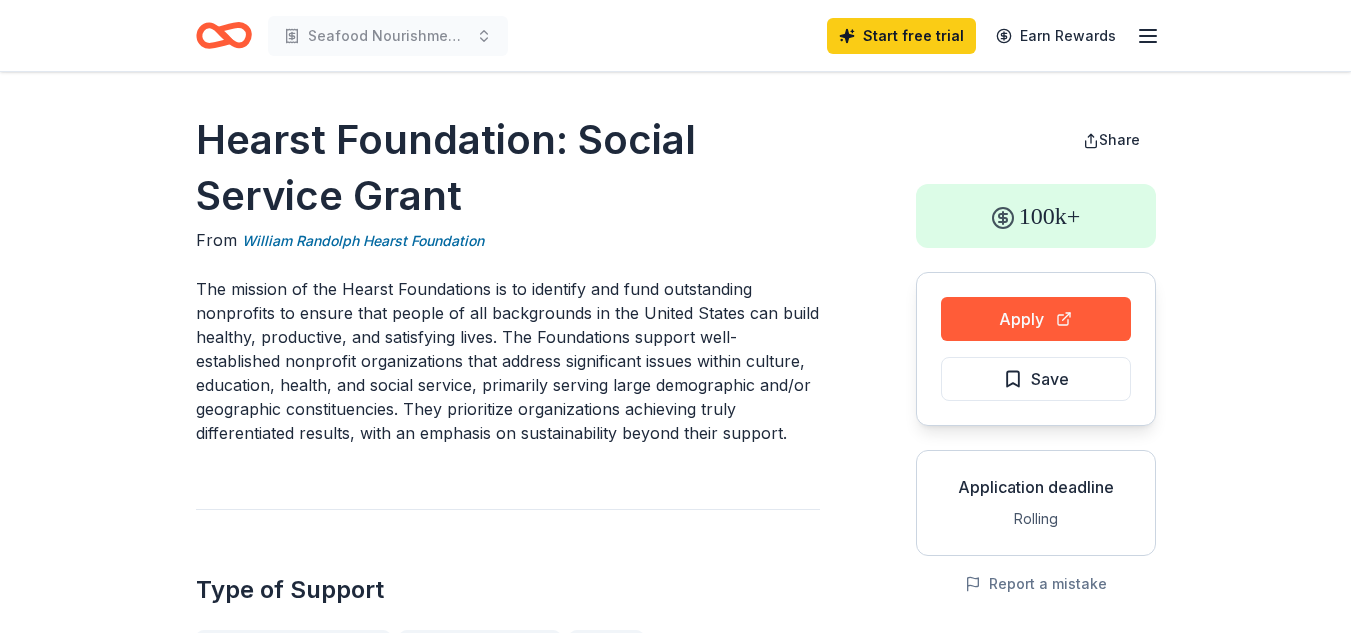 drag, startPoint x: 206, startPoint y: 136, endPoint x: 331, endPoint y: 172, distance: 130.08075 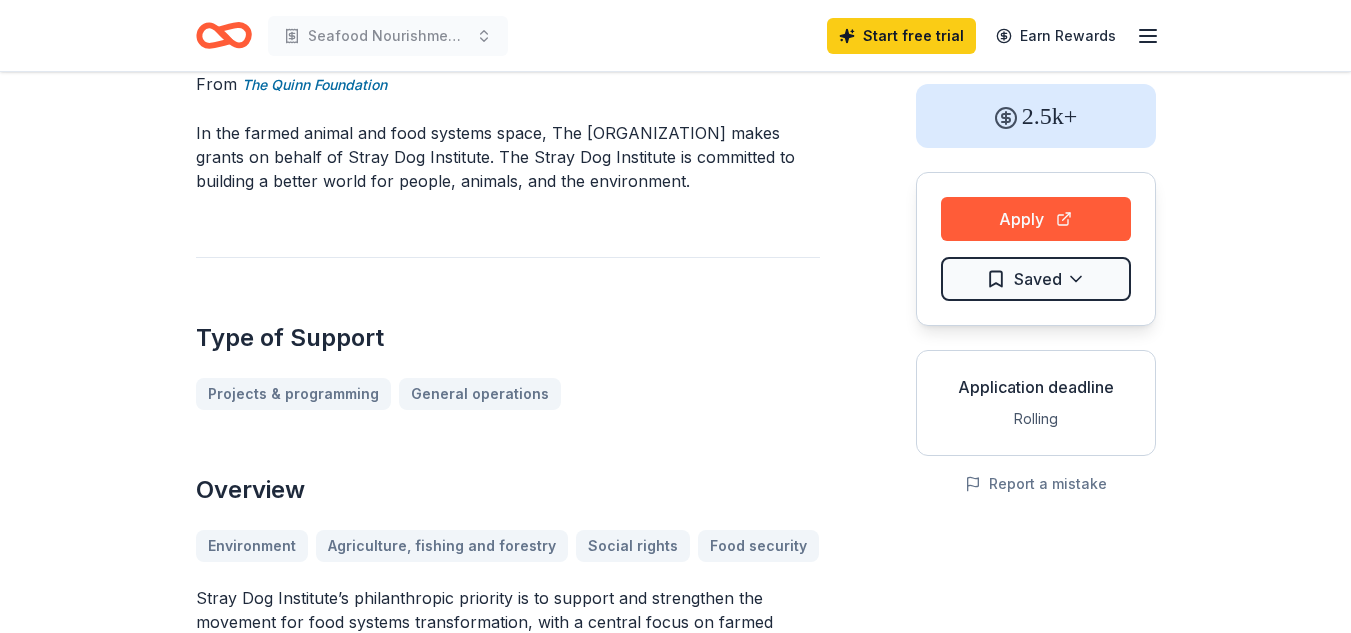 scroll, scrollTop: 0, scrollLeft: 0, axis: both 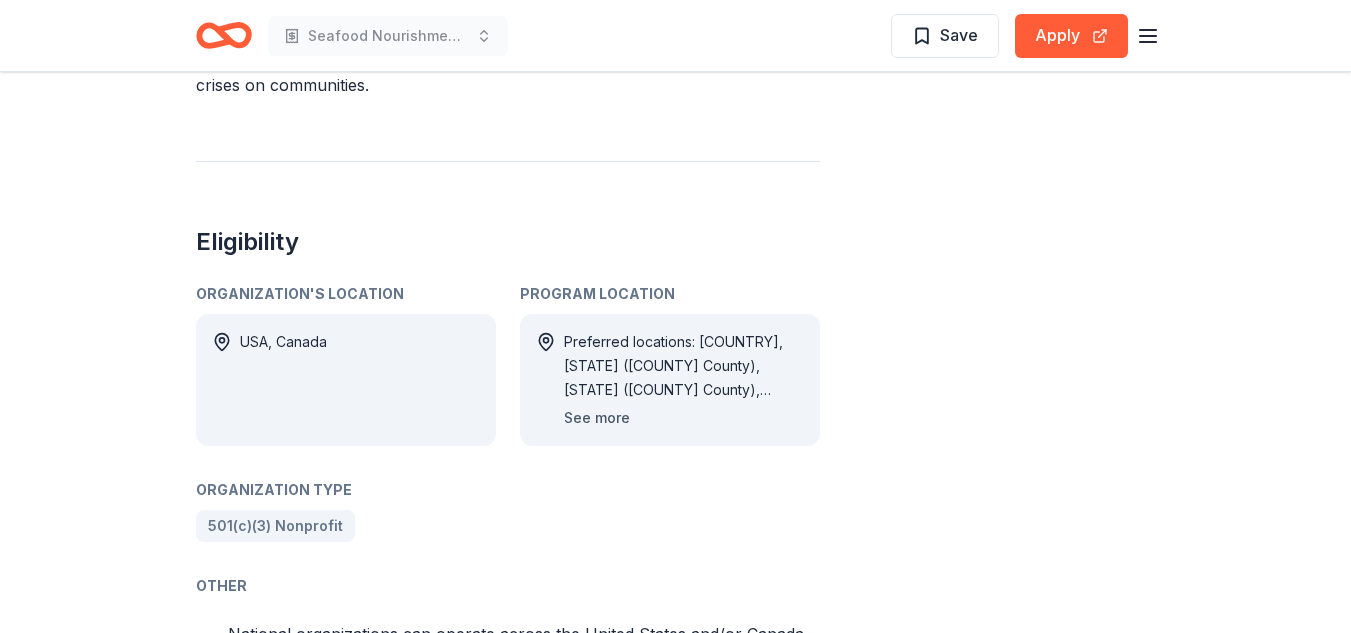 click on "See more" at bounding box center (597, 418) 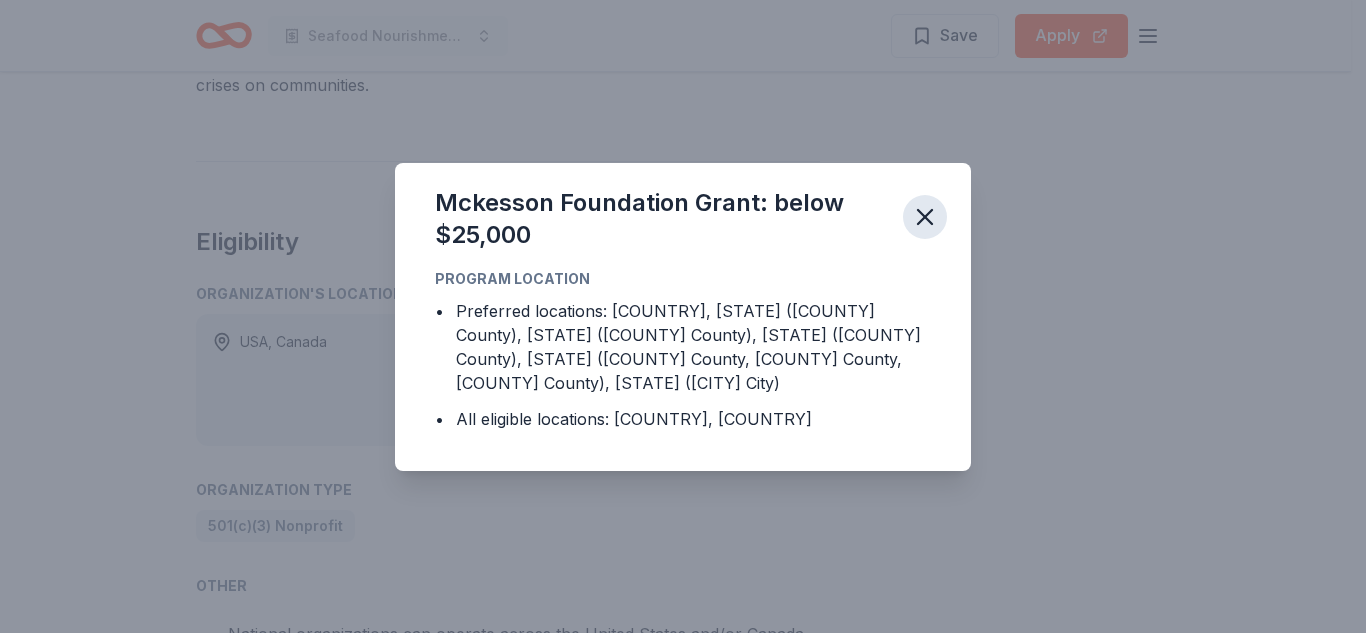 click 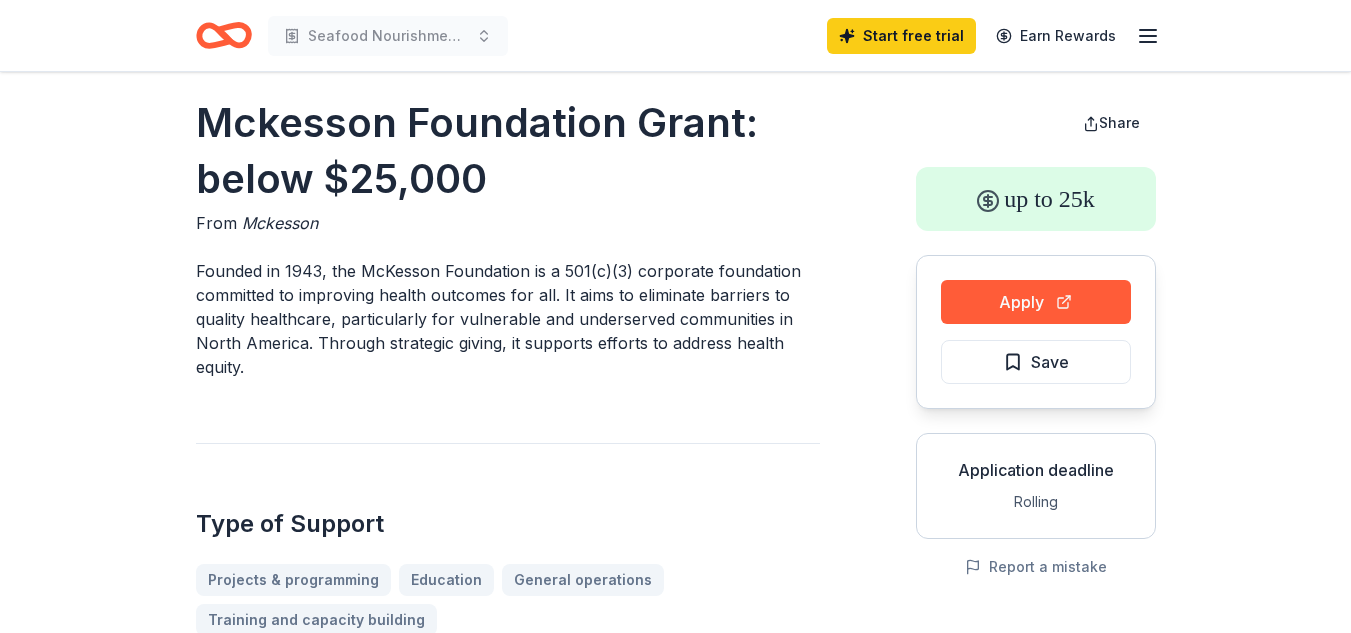 scroll, scrollTop: 0, scrollLeft: 0, axis: both 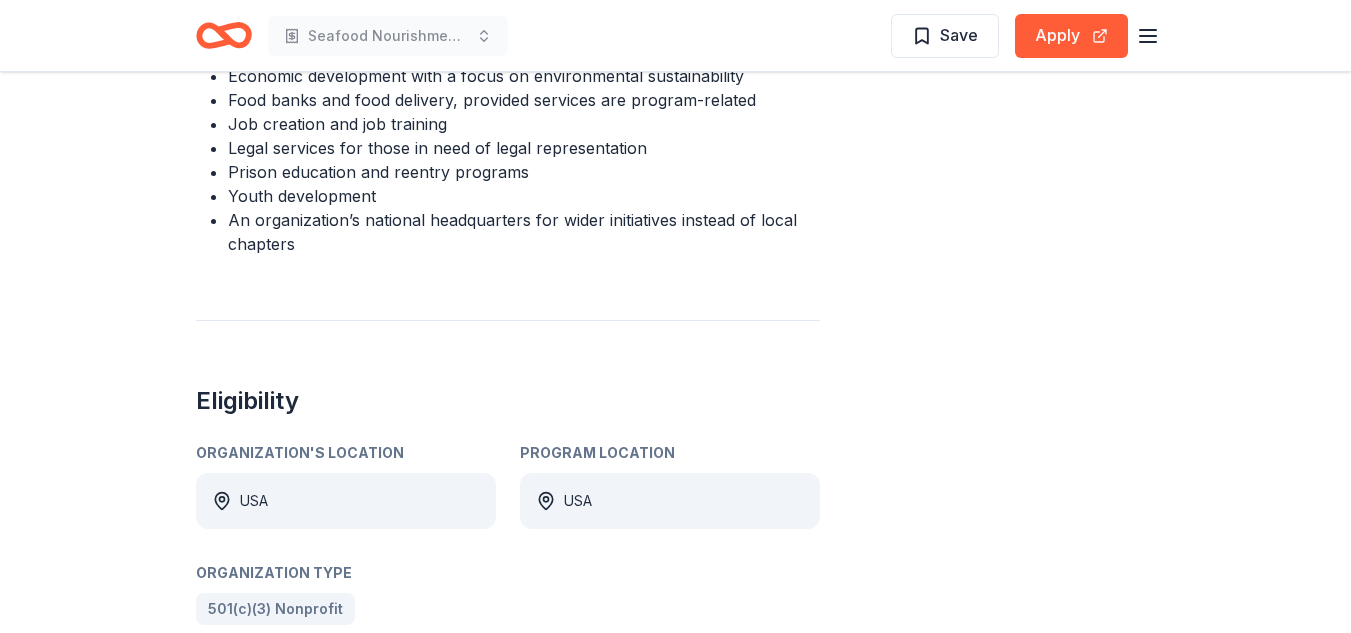 drag, startPoint x: 1365, startPoint y: 372, endPoint x: 1211, endPoint y: 438, distance: 167.54701 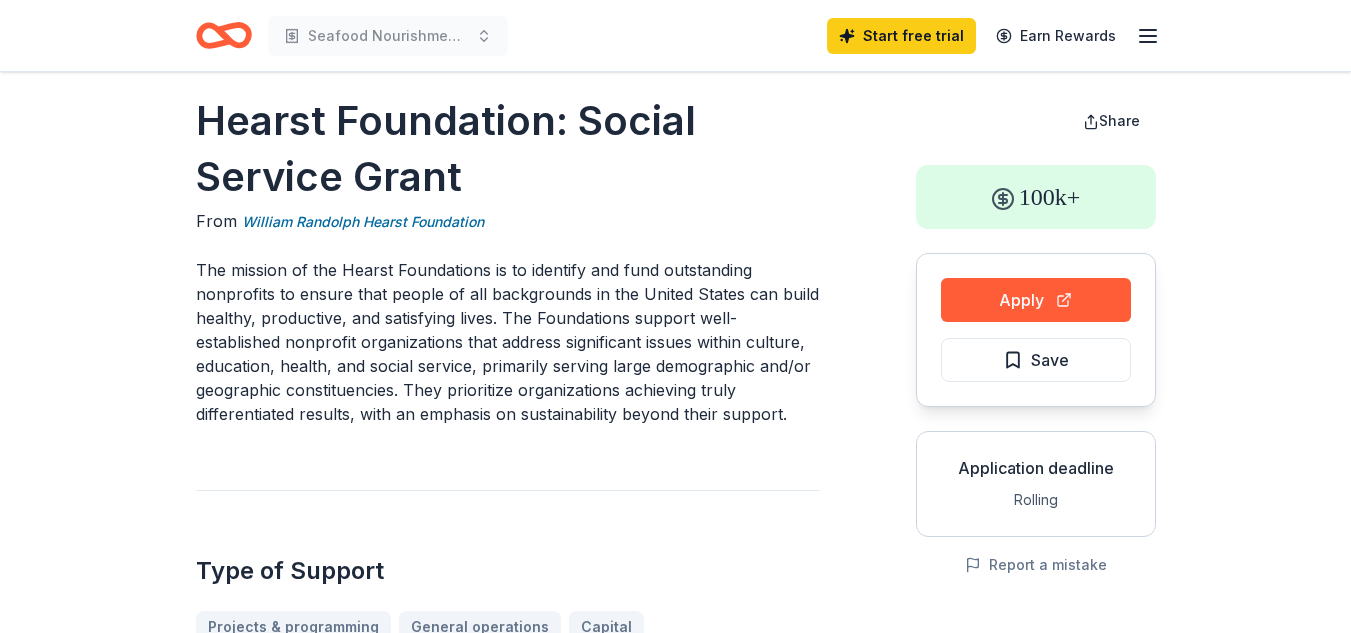 scroll, scrollTop: 0, scrollLeft: 0, axis: both 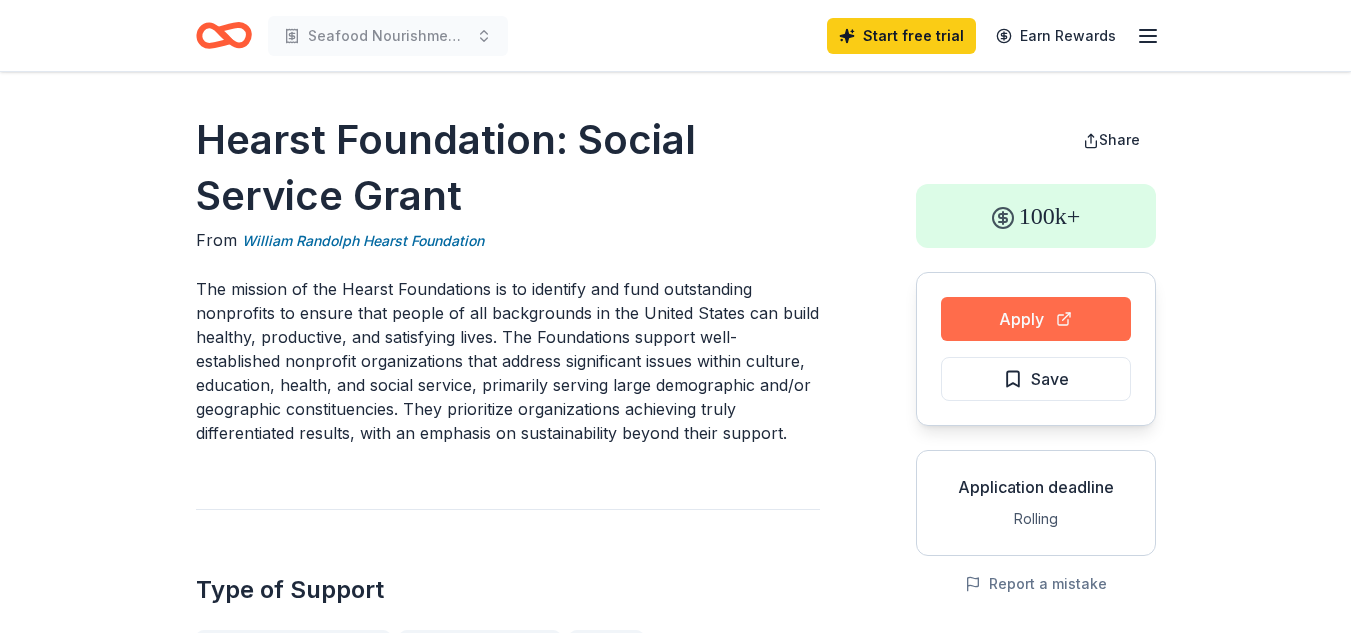 click on "Apply" at bounding box center (1036, 319) 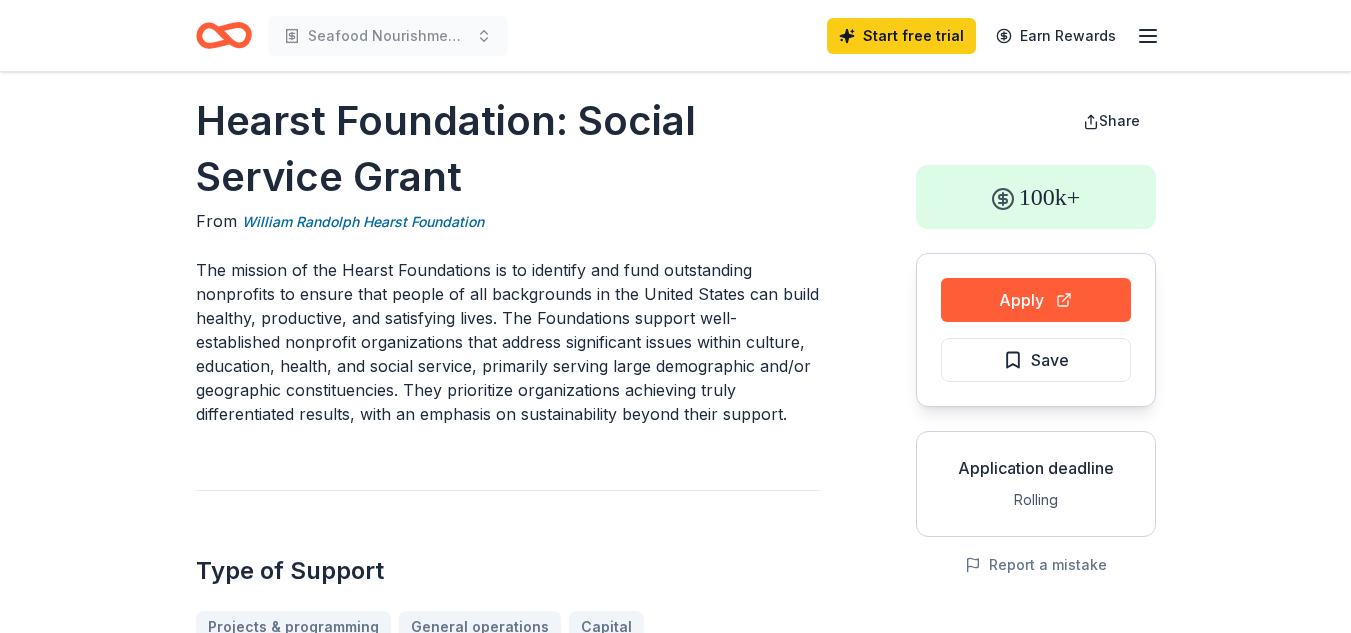 scroll, scrollTop: 0, scrollLeft: 0, axis: both 